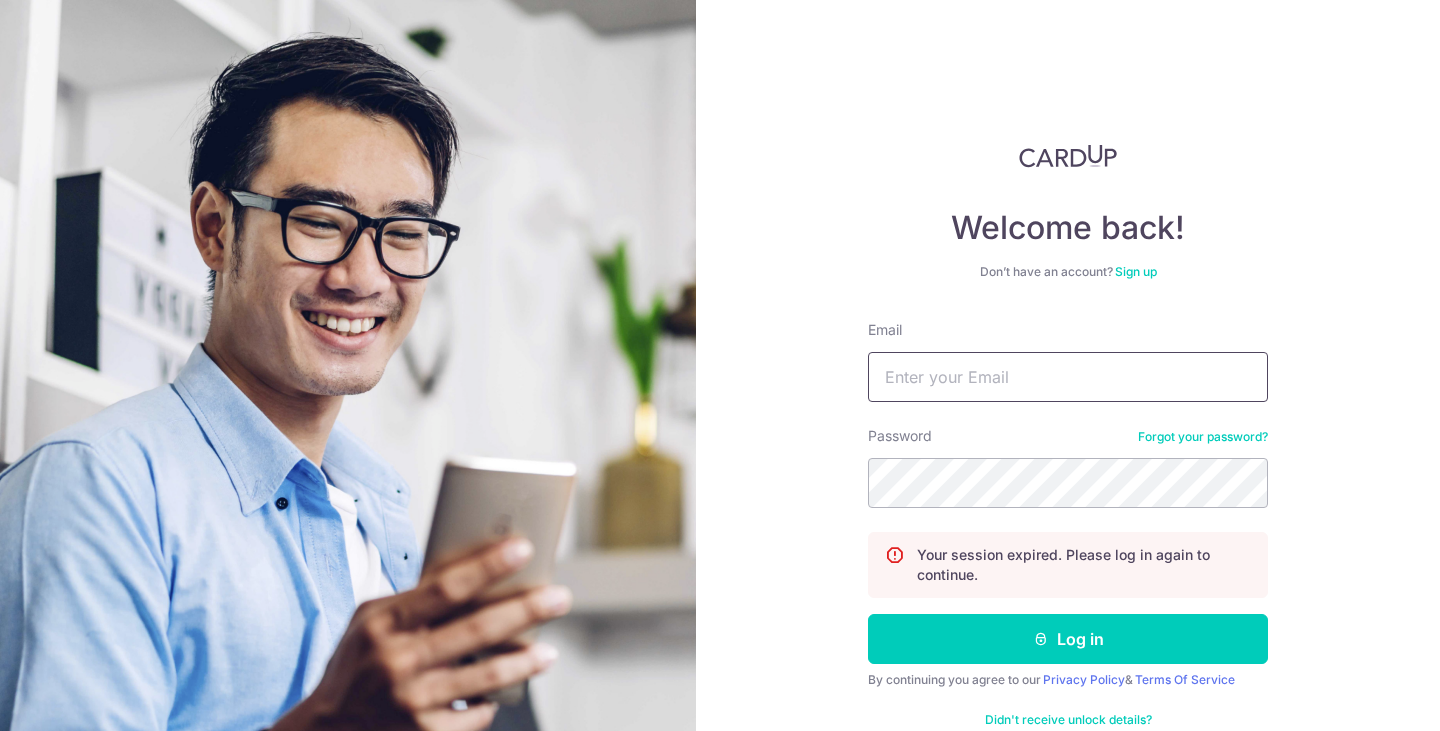 scroll, scrollTop: 0, scrollLeft: 0, axis: both 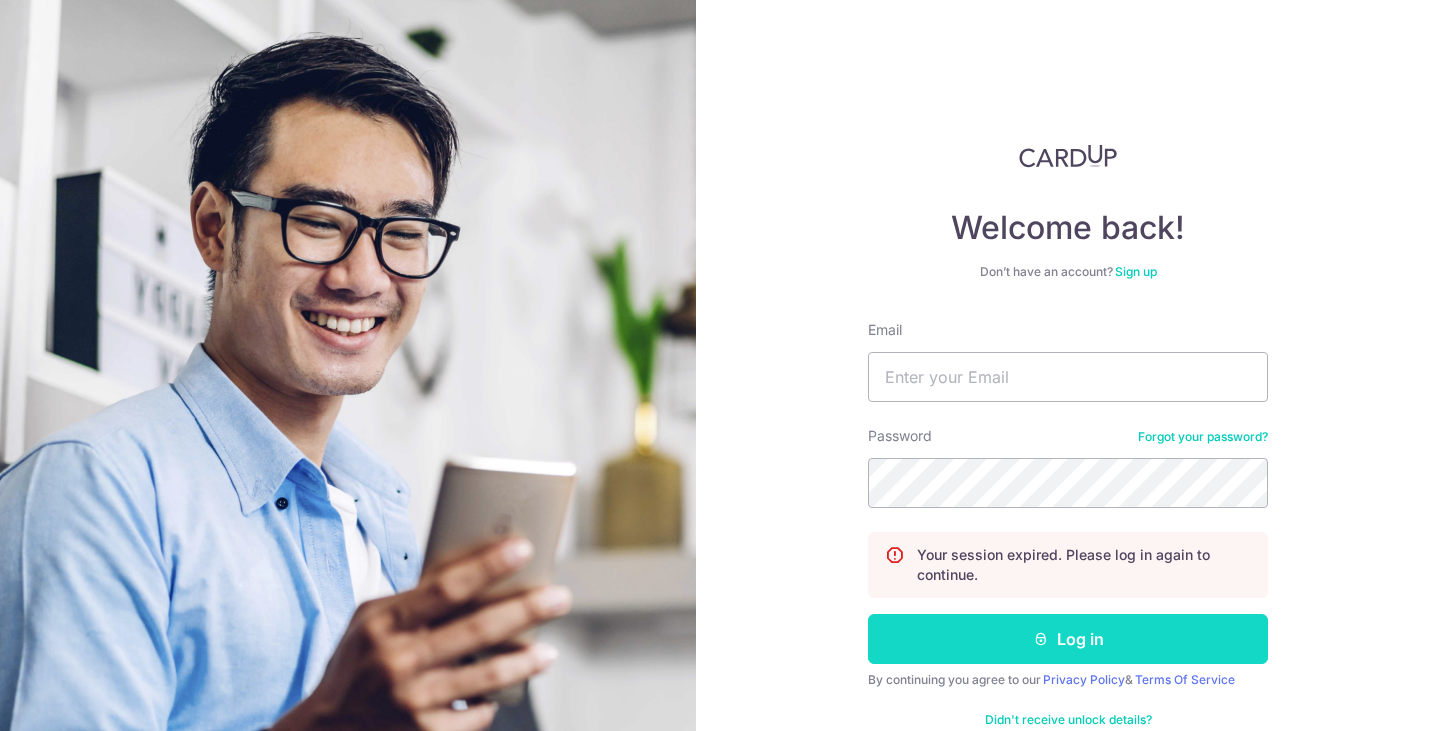 click on "Log in" at bounding box center (1068, 639) 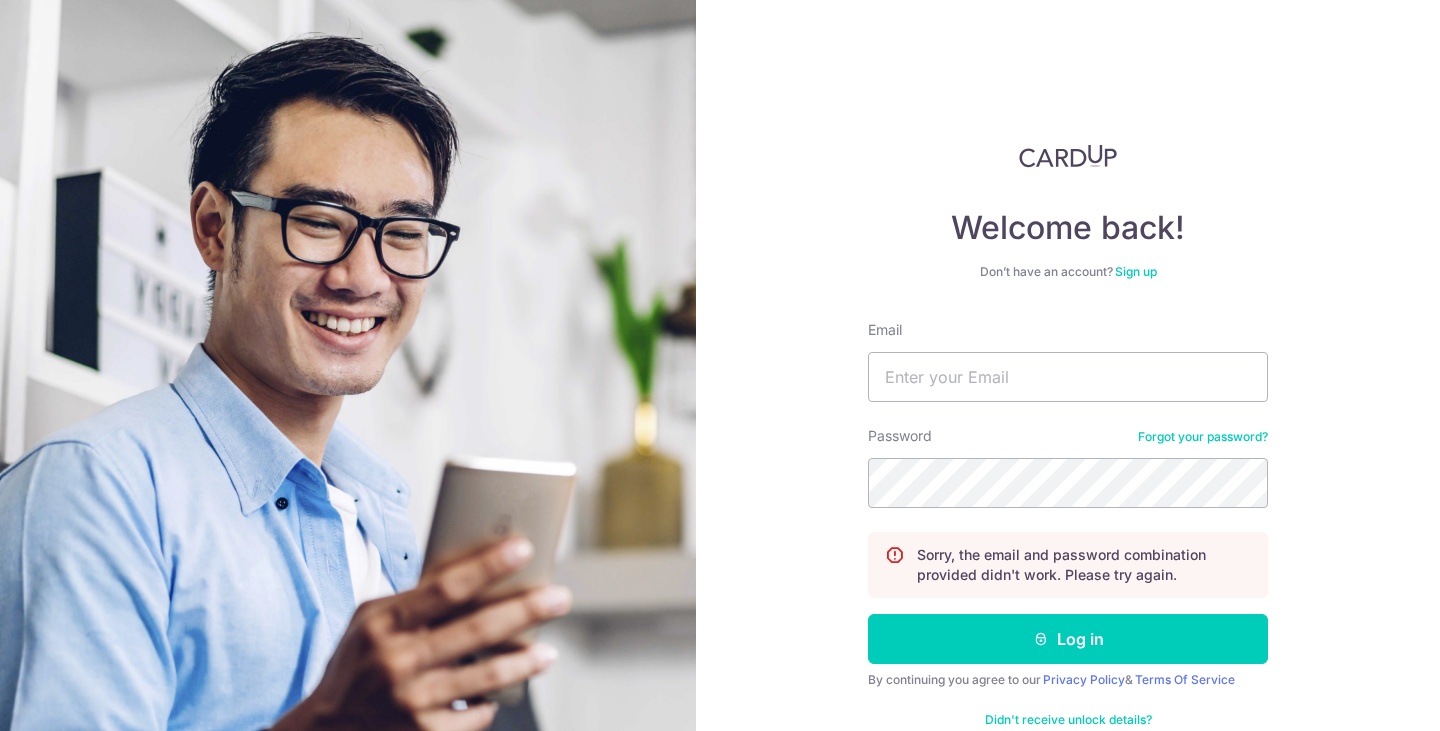 scroll, scrollTop: 0, scrollLeft: 0, axis: both 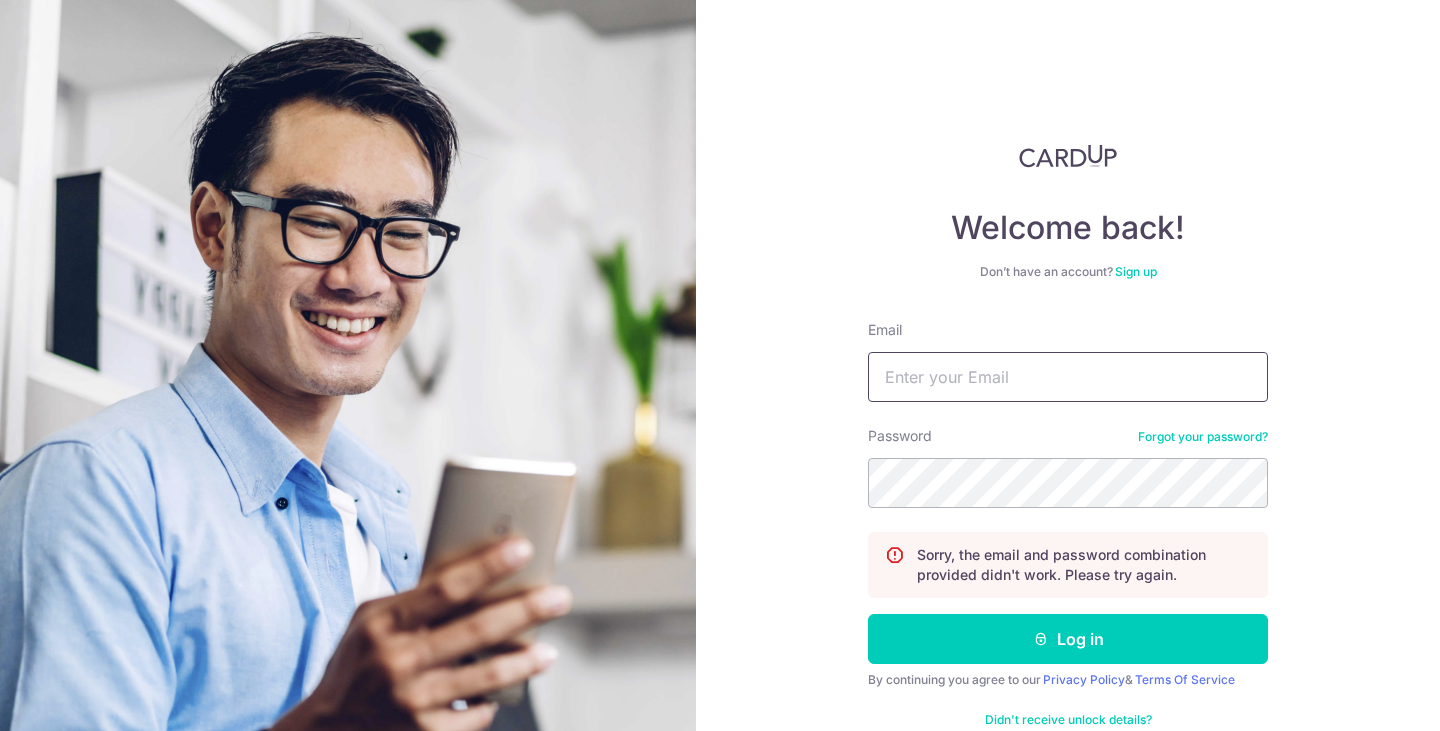 click on "Email" at bounding box center [1068, 377] 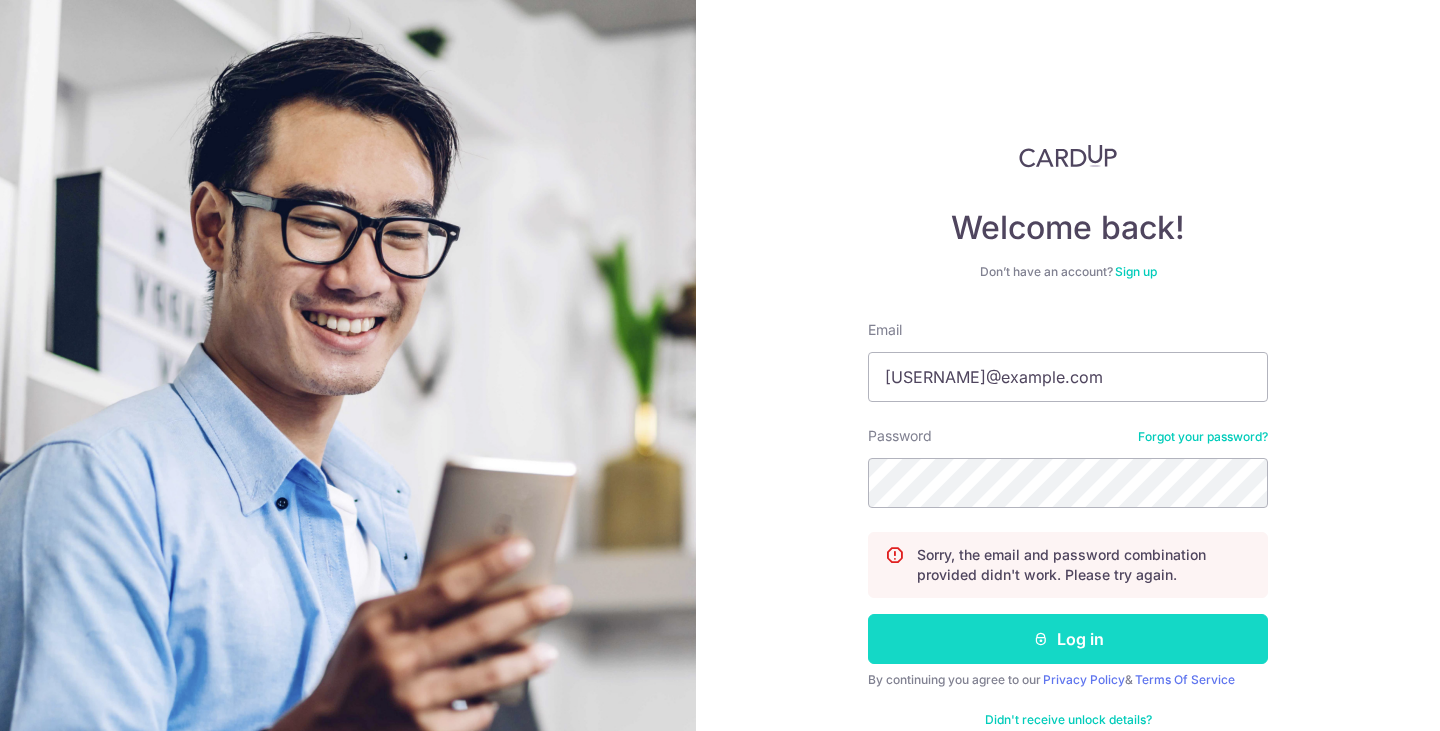 click on "Log in" at bounding box center (1068, 639) 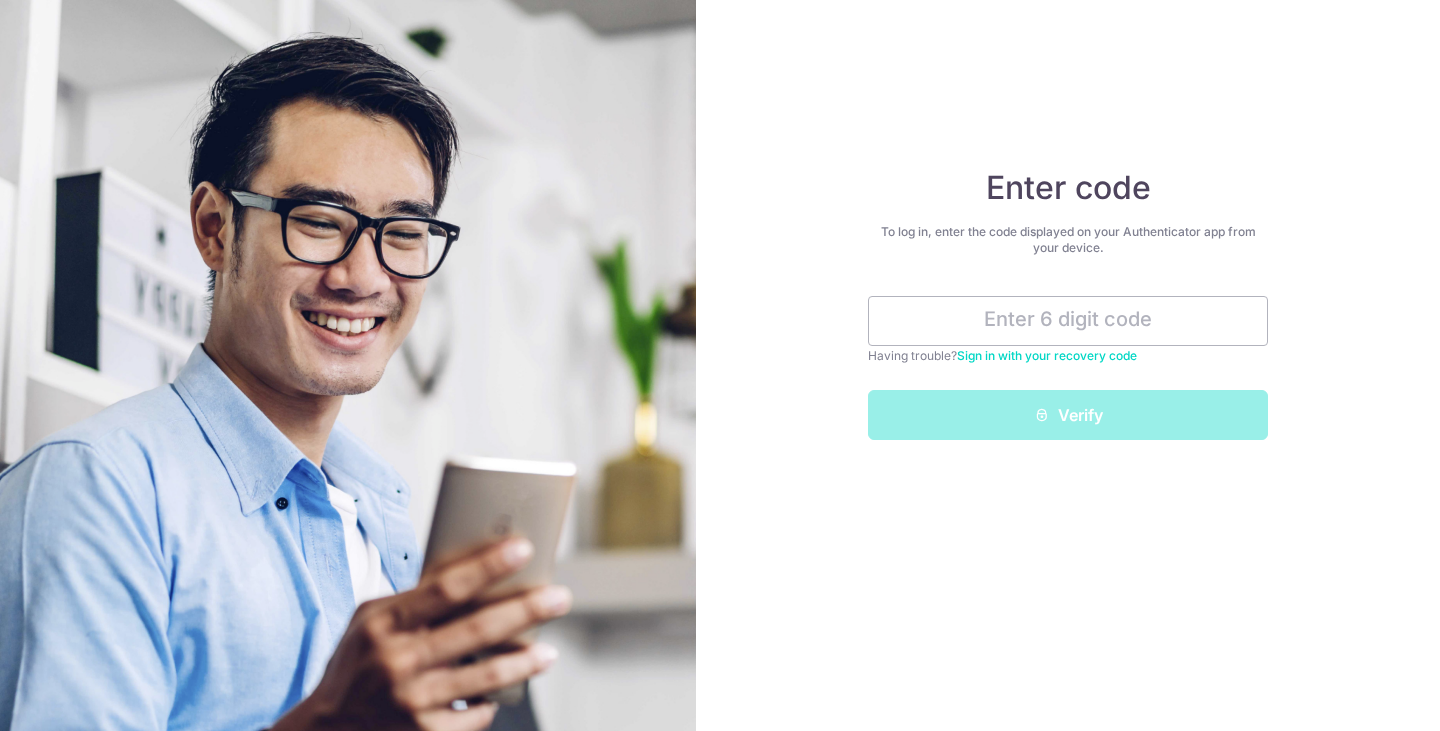 scroll, scrollTop: 0, scrollLeft: 0, axis: both 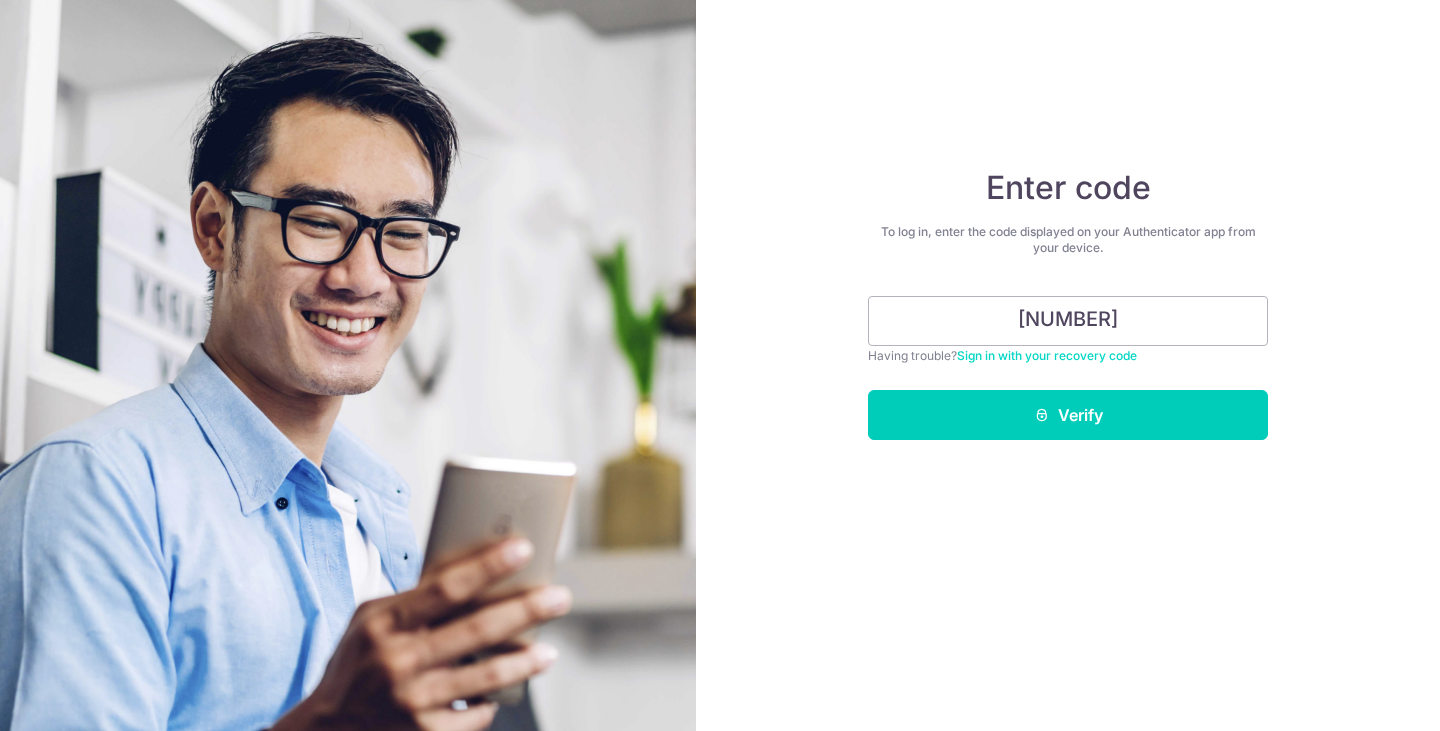 type on "414928" 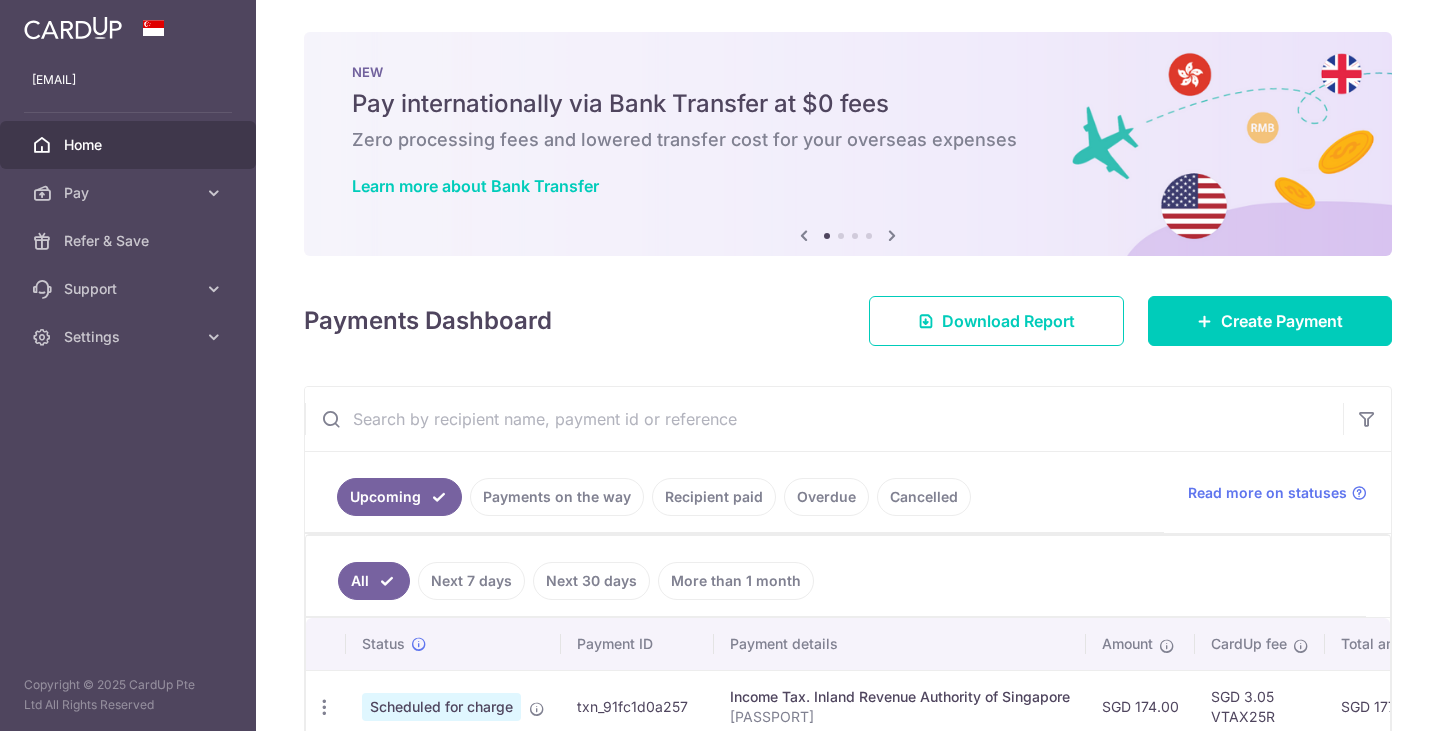 scroll, scrollTop: 0, scrollLeft: 0, axis: both 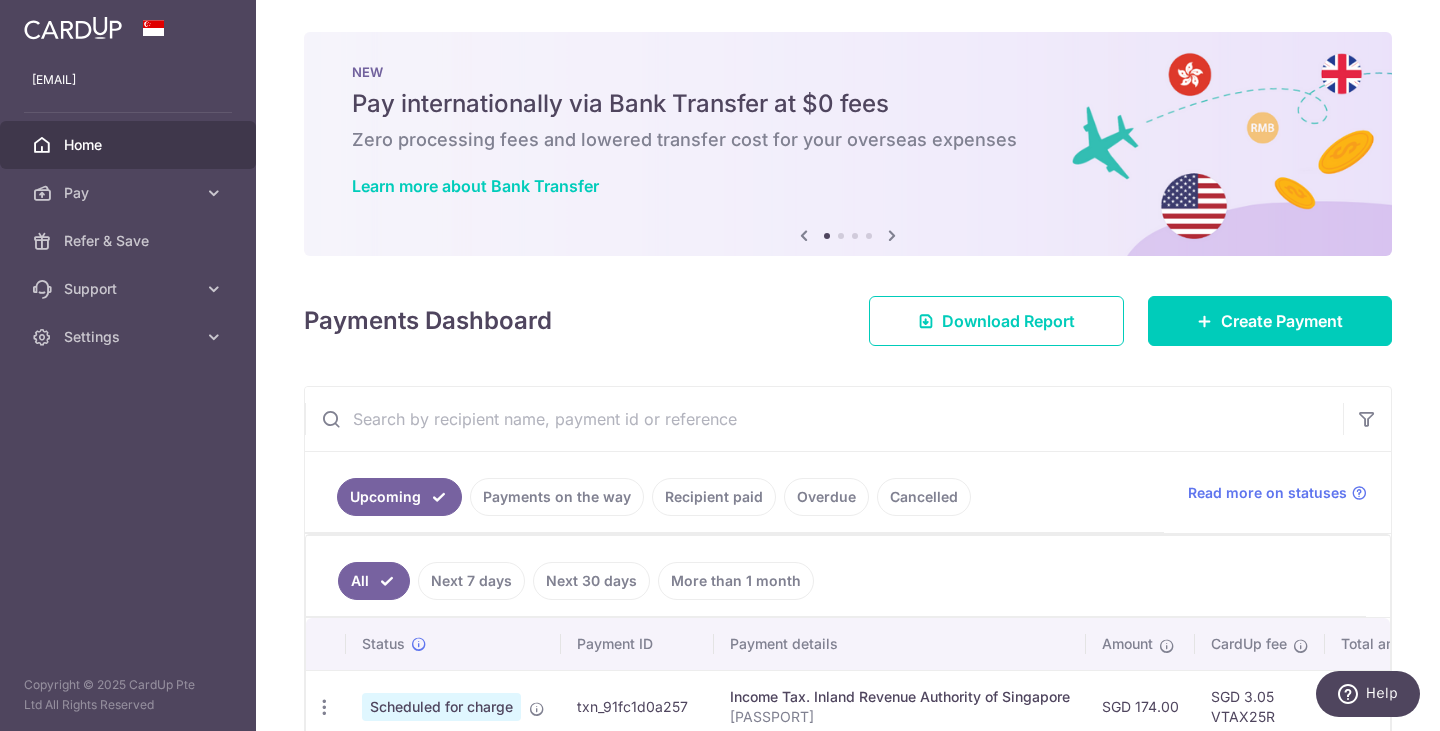 click on "×
Pause Schedule
Pause all future payments in this series
Pause just this one payment
By clicking below, you confirm you are pausing this payment to   on  . Payments can be unpaused at anytime prior to payment taken date.
Confirm
Cancel Schedule
Cancel all future payments in this series
Cancel just this one payment
Confirm
Approve Payment
Recipient Bank Details" at bounding box center (848, 365) 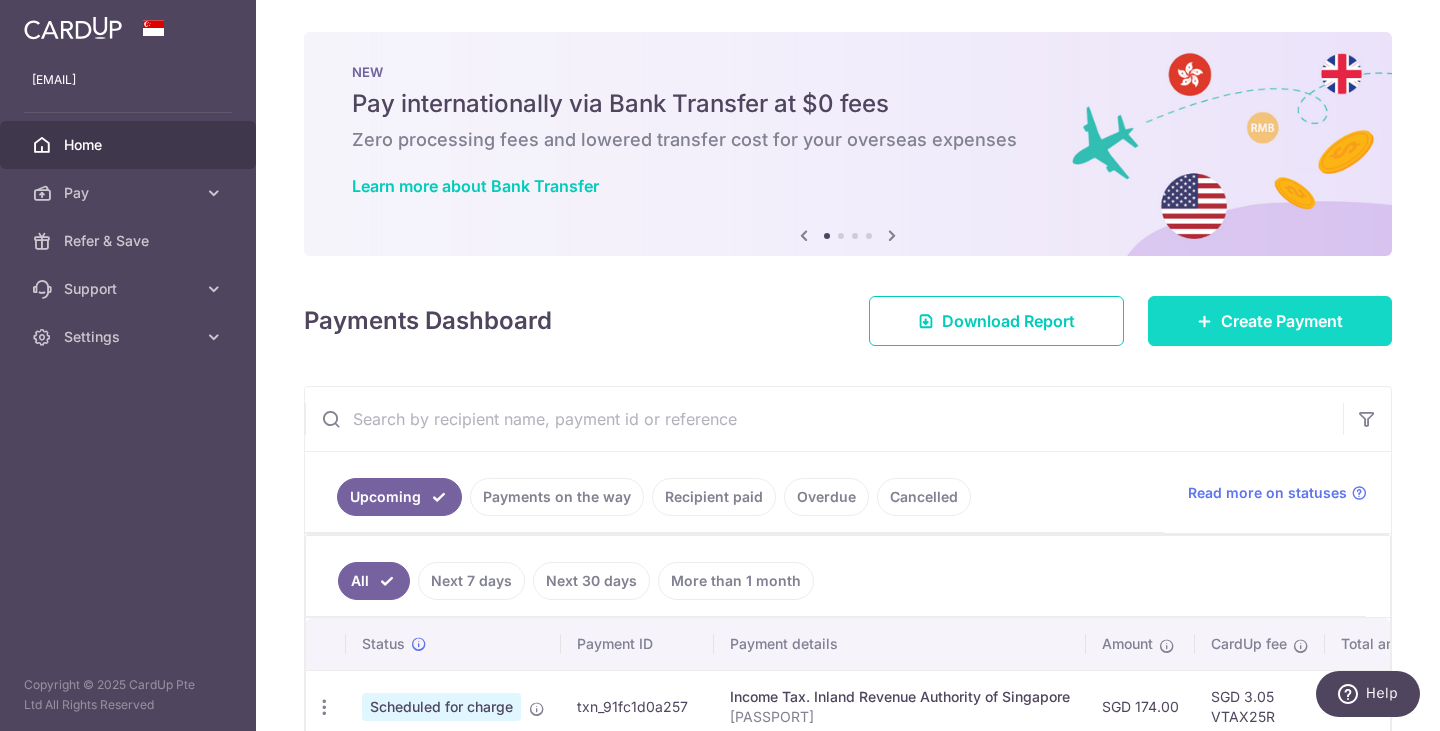click on "Create Payment" at bounding box center [1270, 321] 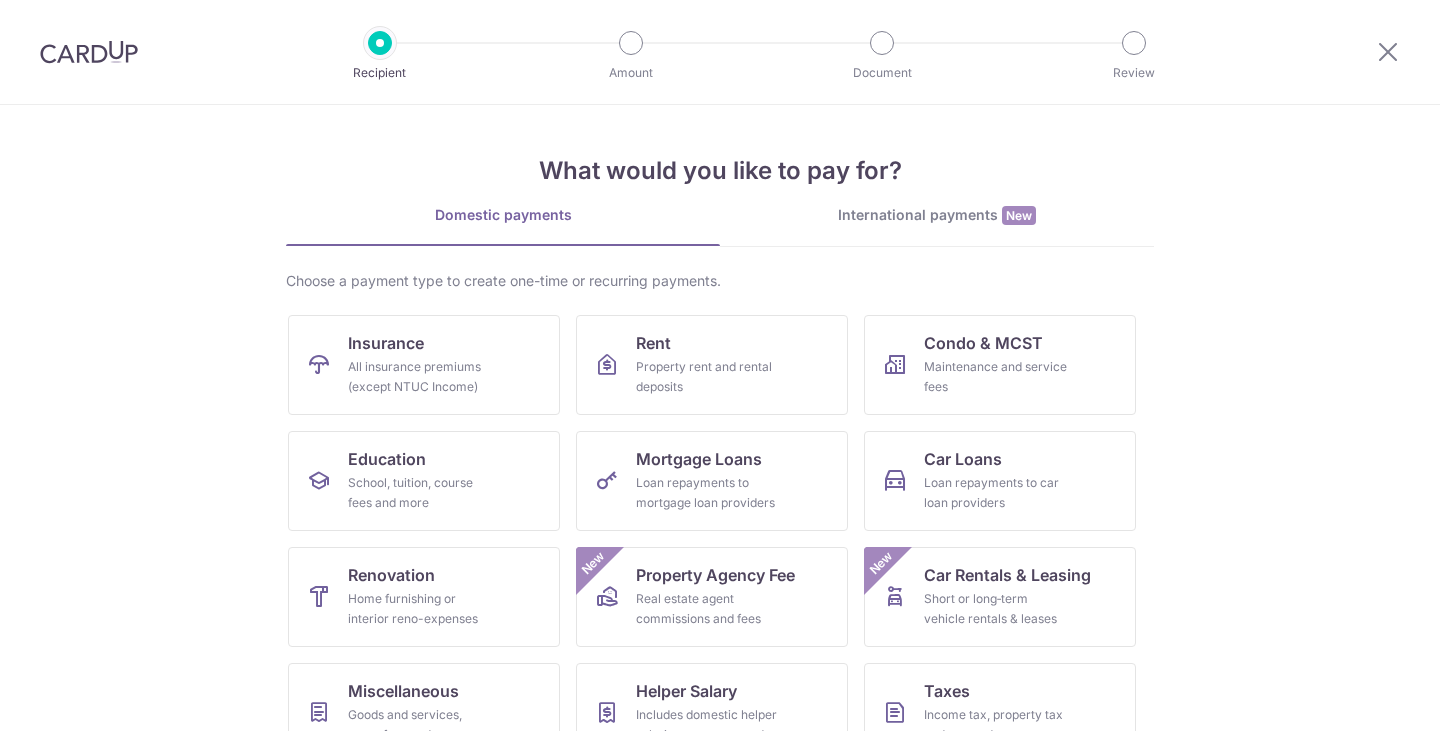 scroll, scrollTop: 0, scrollLeft: 0, axis: both 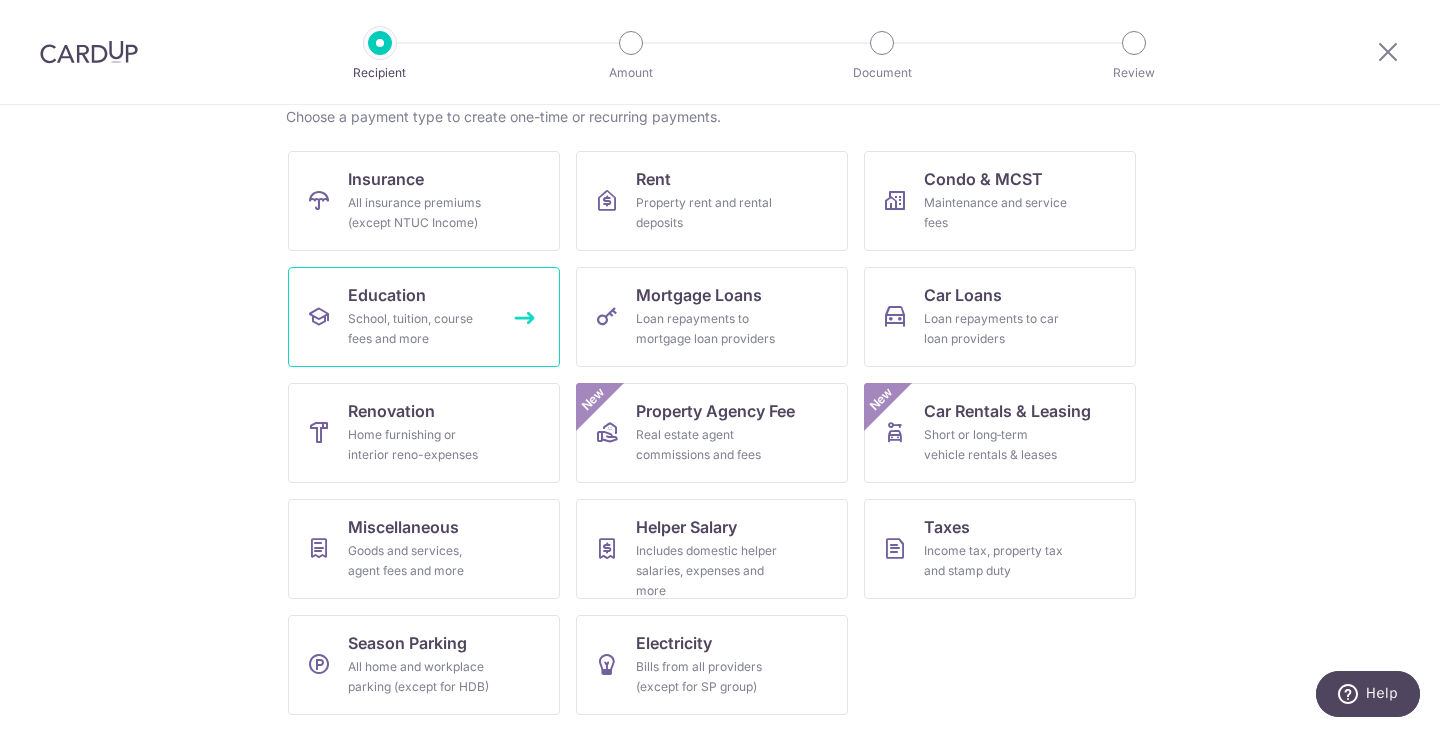 click on "Education School, tuition, course fees and more" at bounding box center [424, 317] 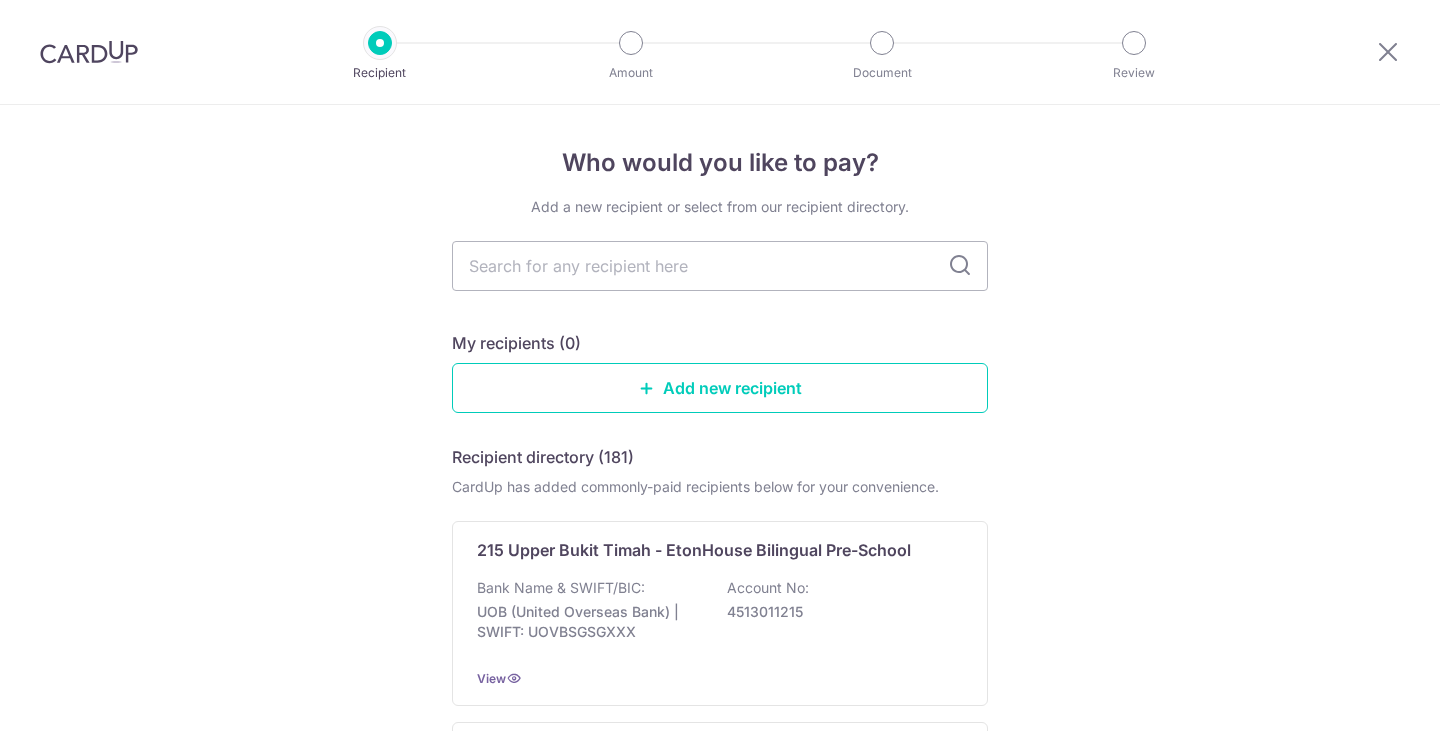 scroll, scrollTop: 0, scrollLeft: 0, axis: both 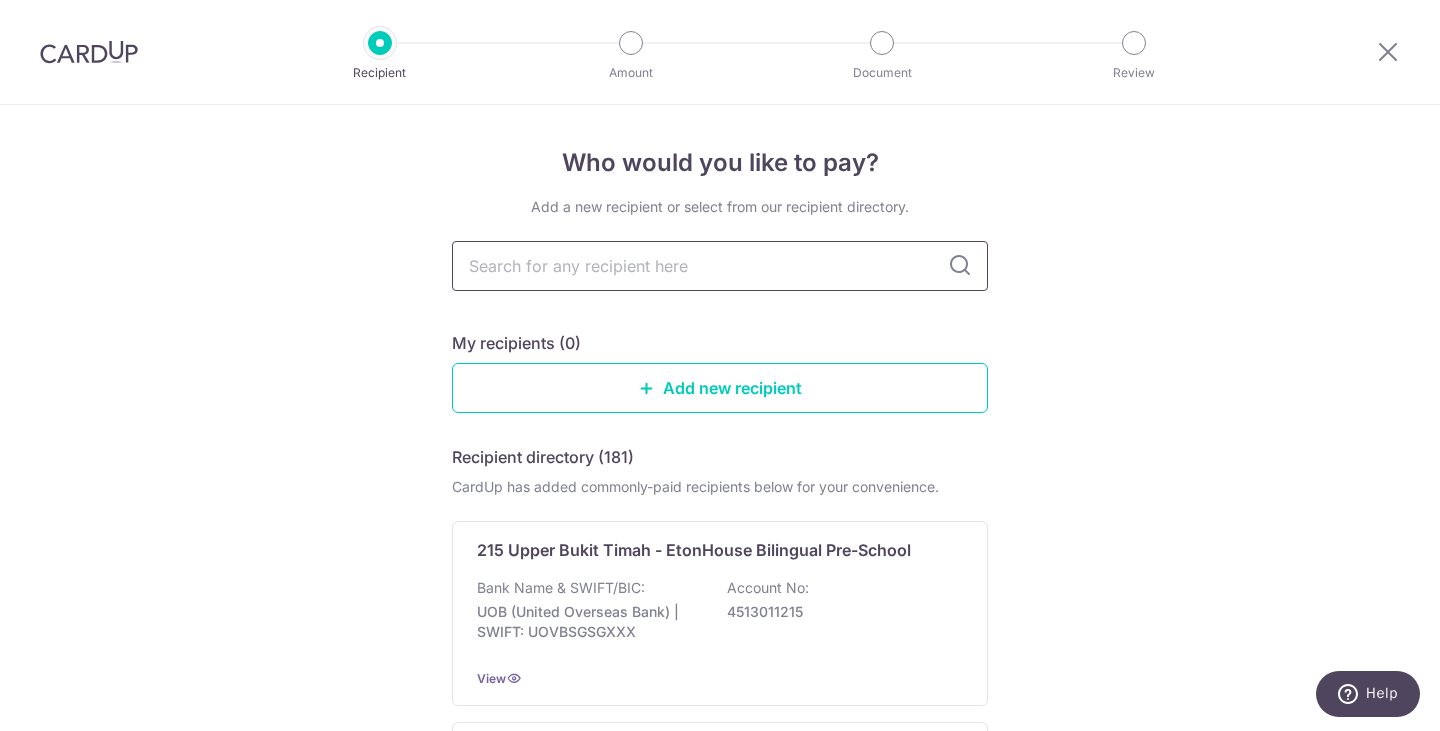 click at bounding box center [720, 266] 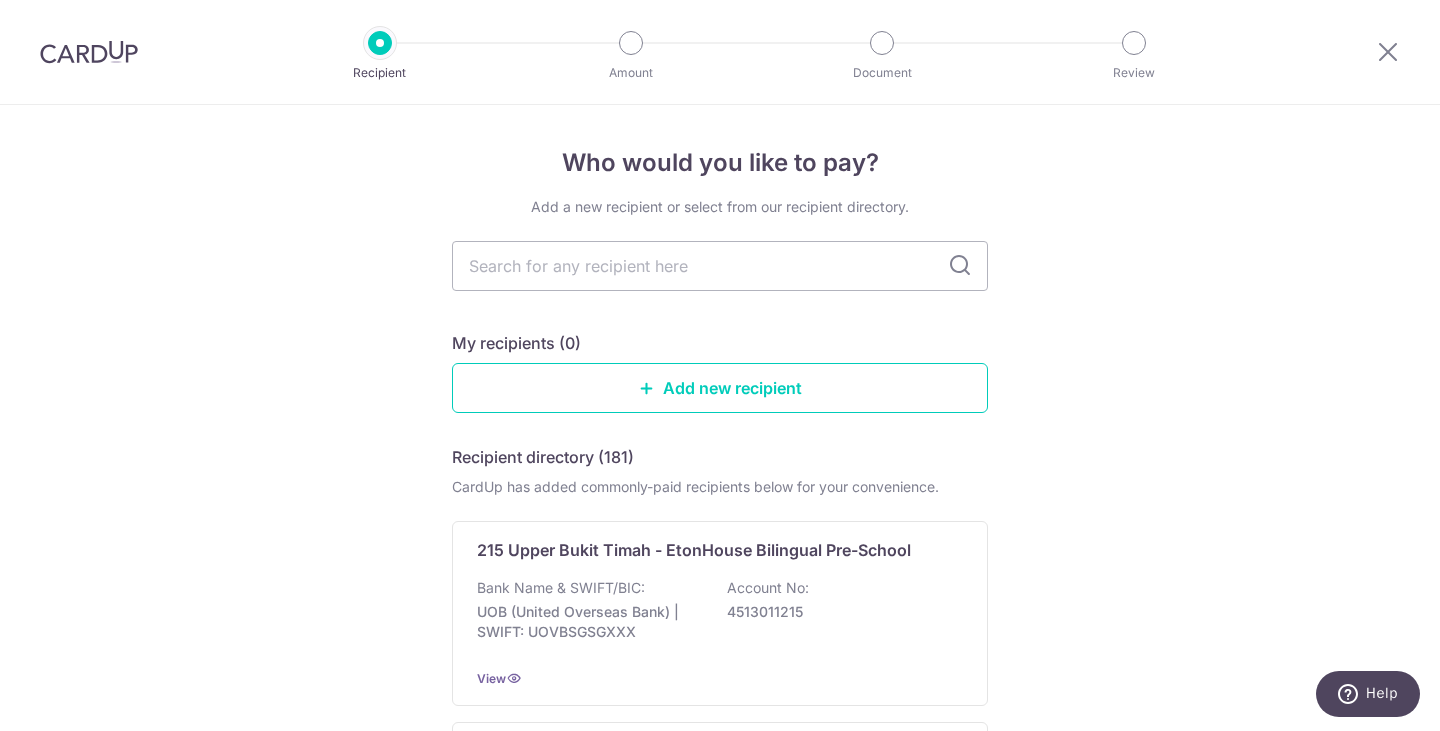 click at bounding box center [960, 266] 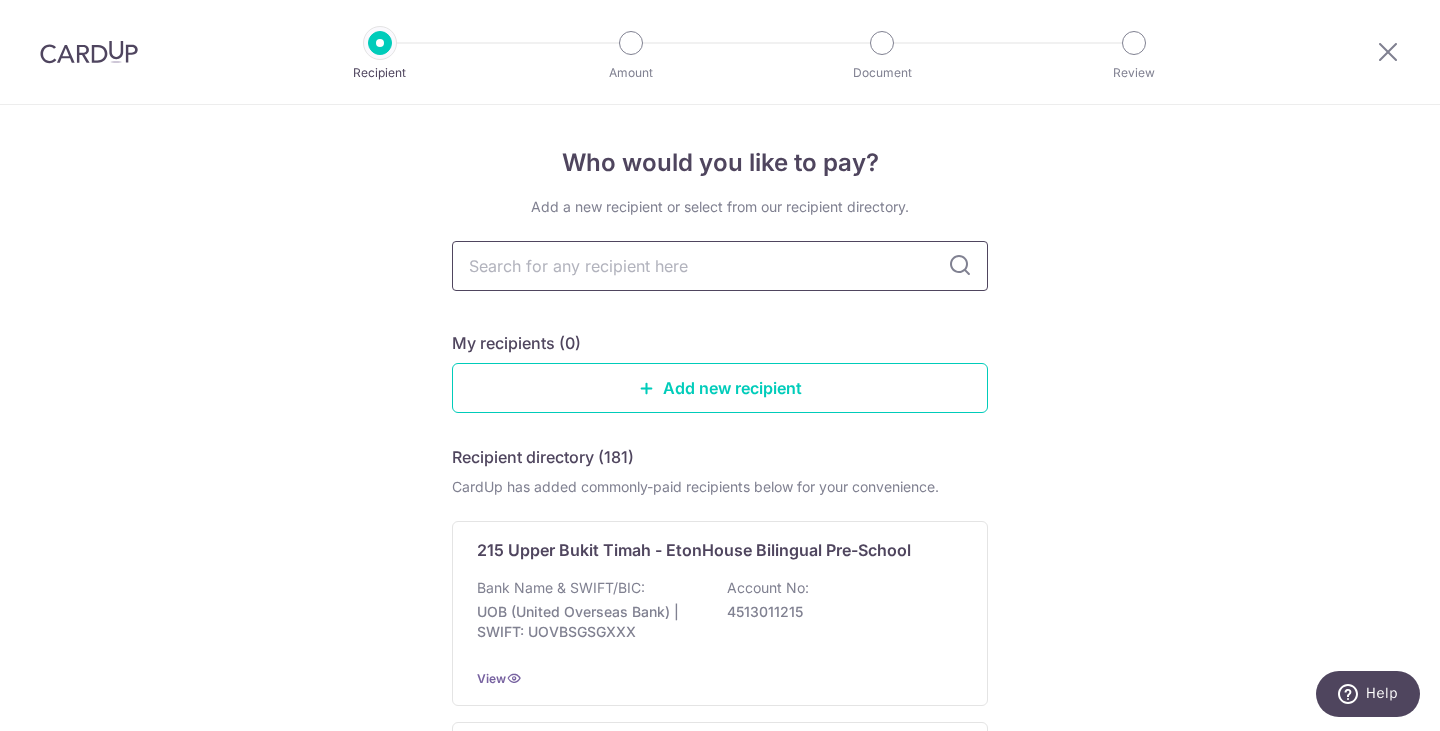 click at bounding box center [720, 266] 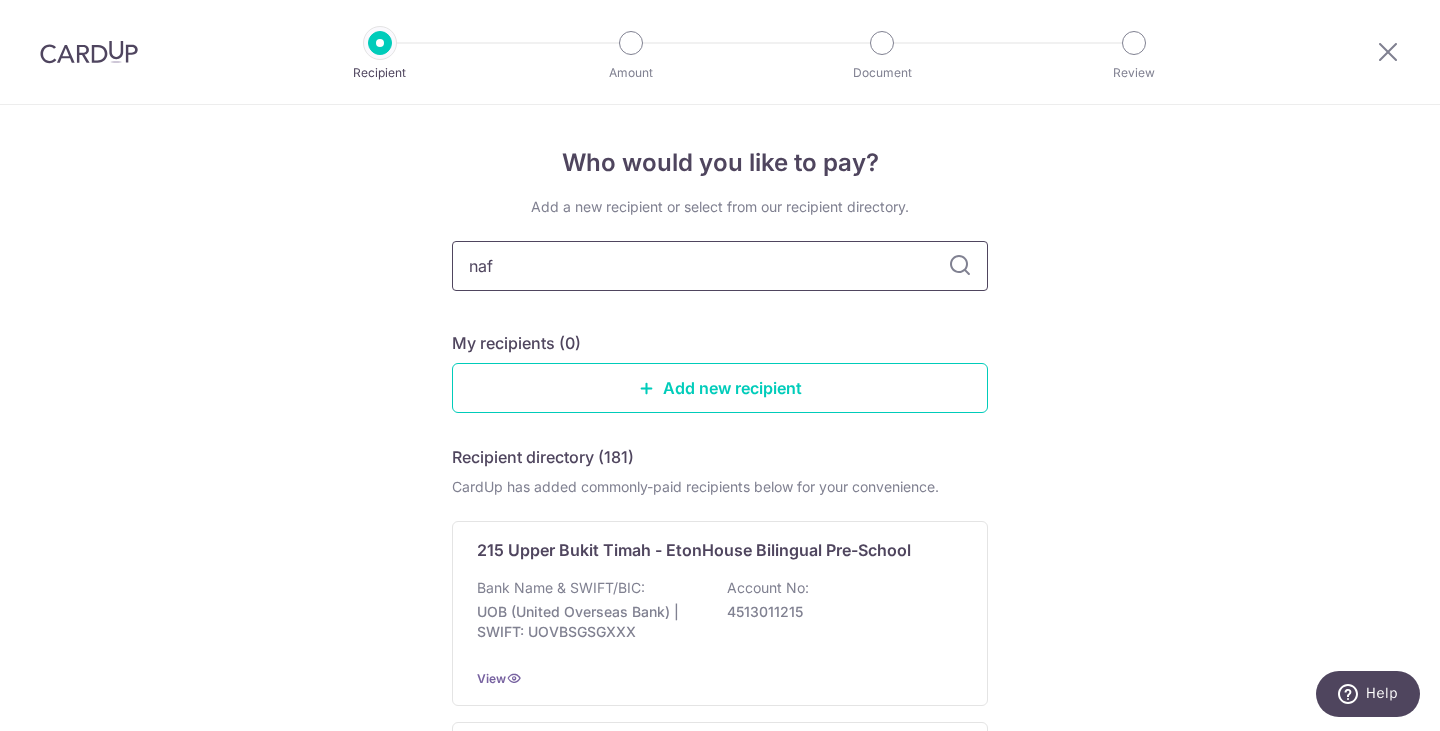 type on "nafa" 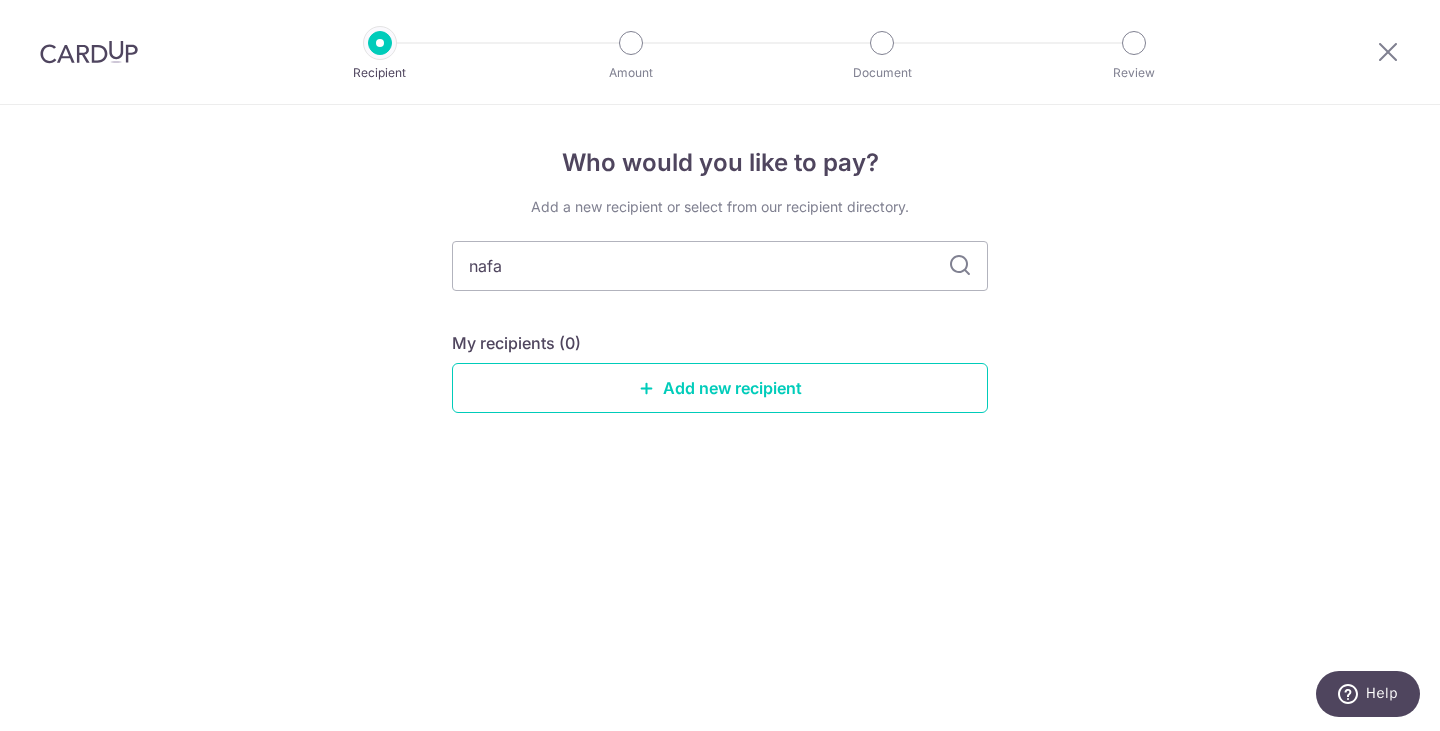 click on "nafa" at bounding box center [720, 266] 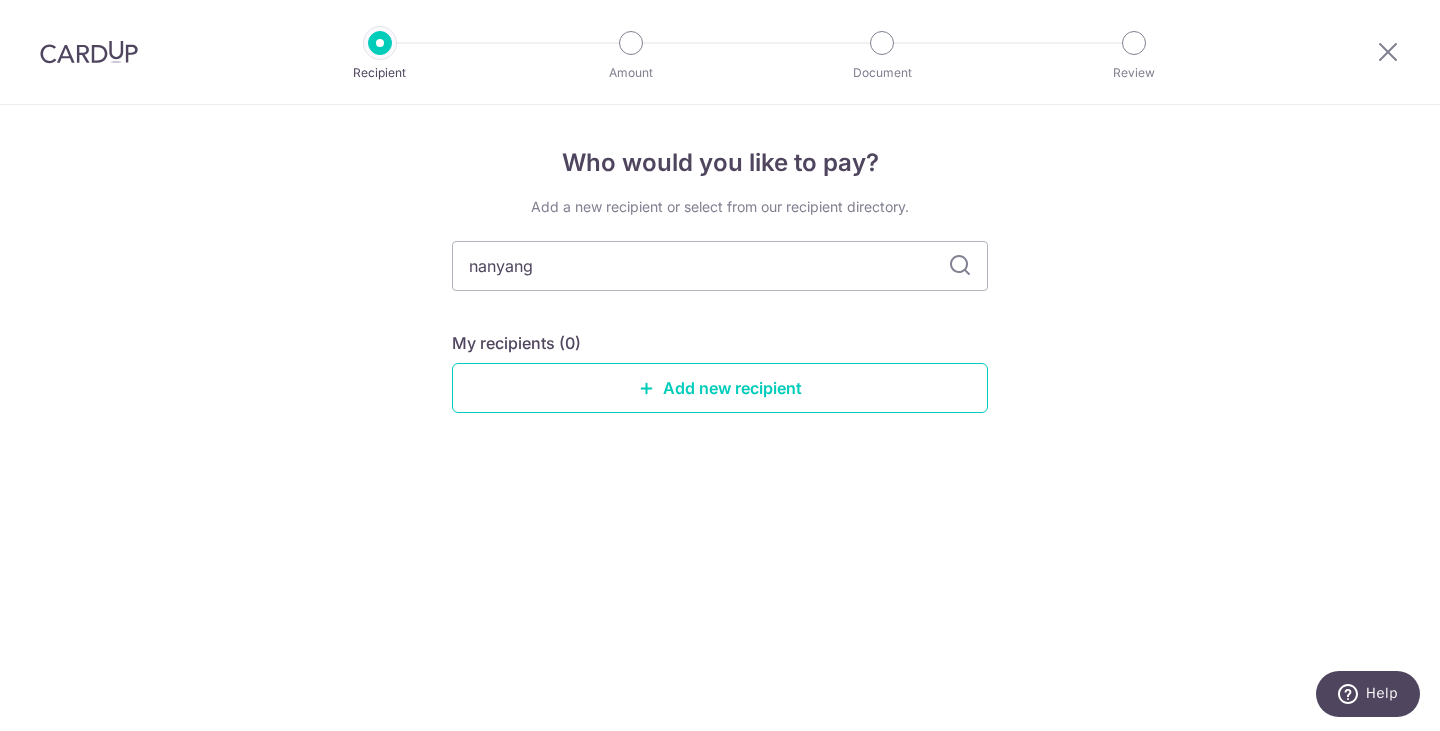 type on "nanyang" 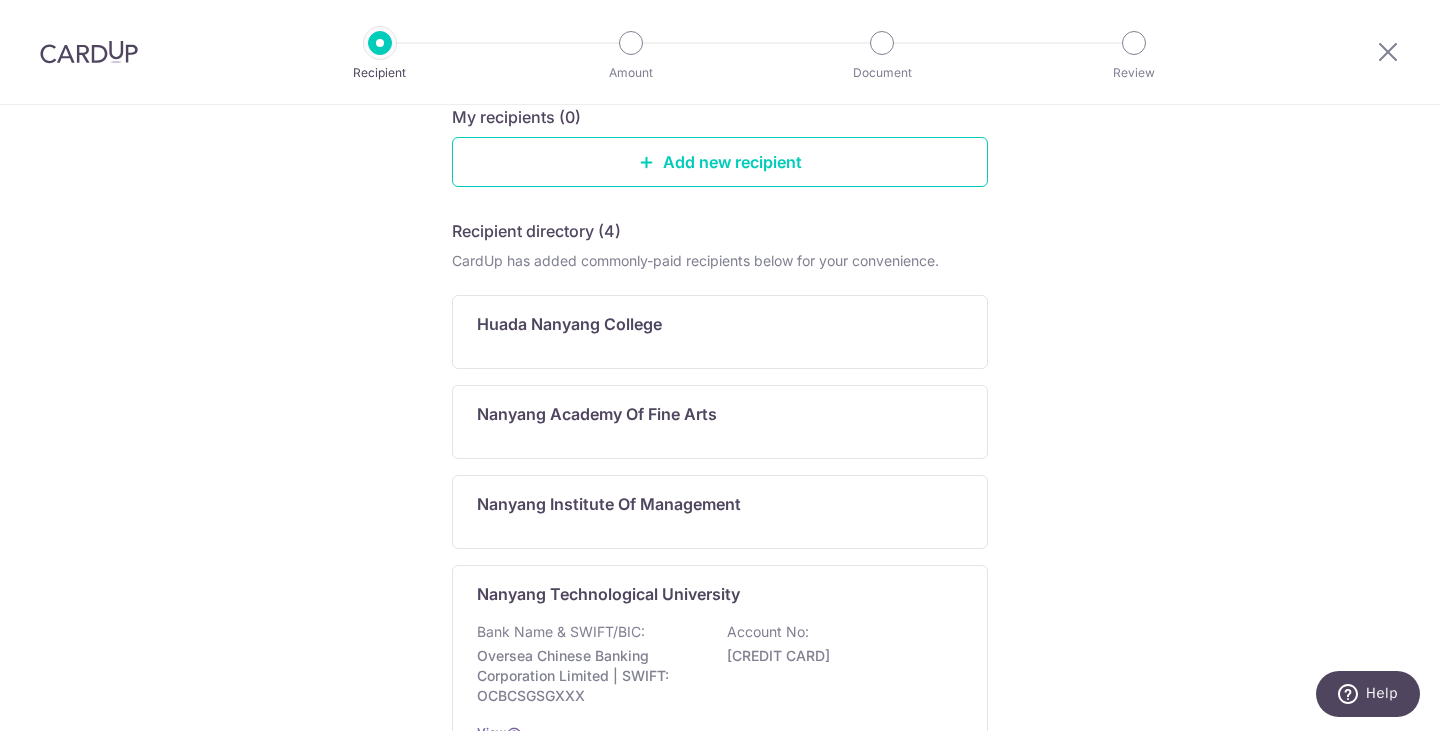 scroll, scrollTop: 227, scrollLeft: 0, axis: vertical 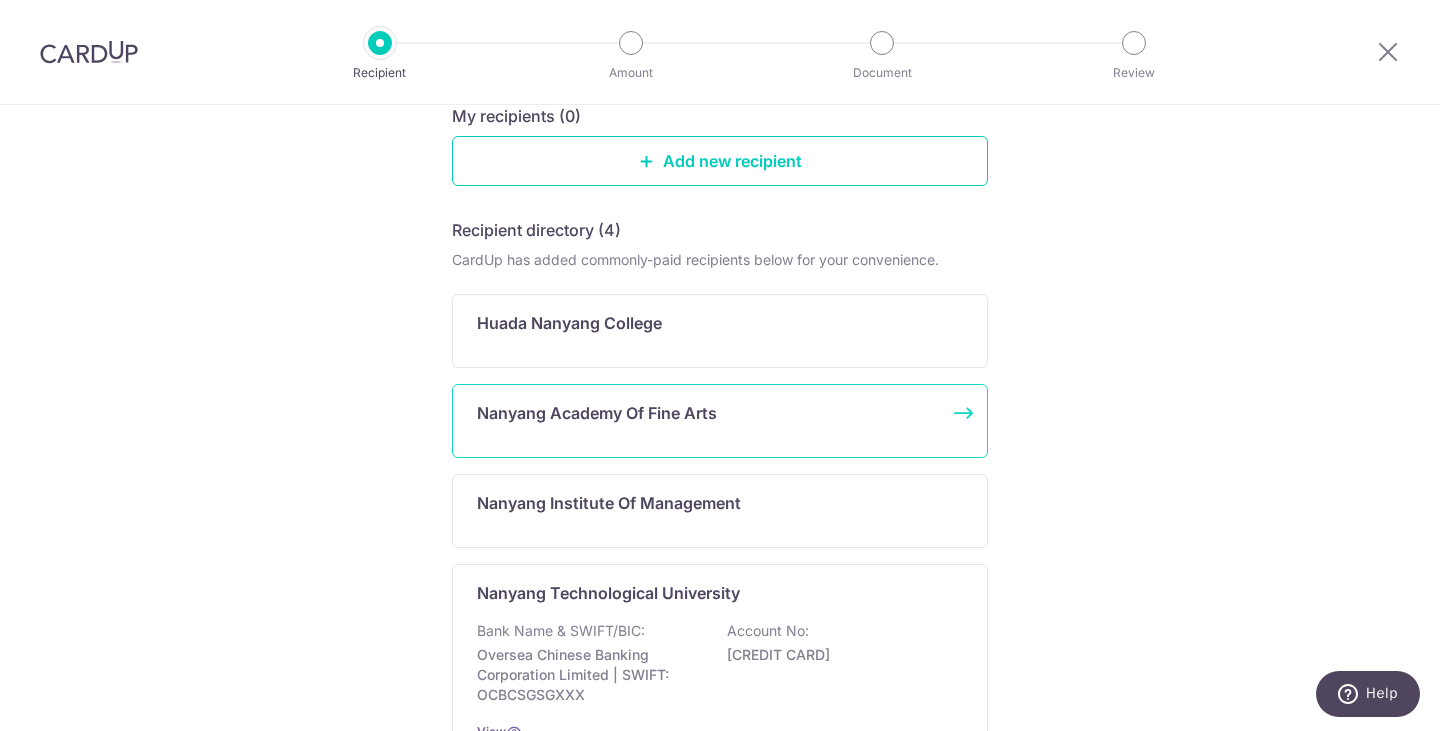 click on "Nanyang Academy Of Fine Arts" at bounding box center [597, 413] 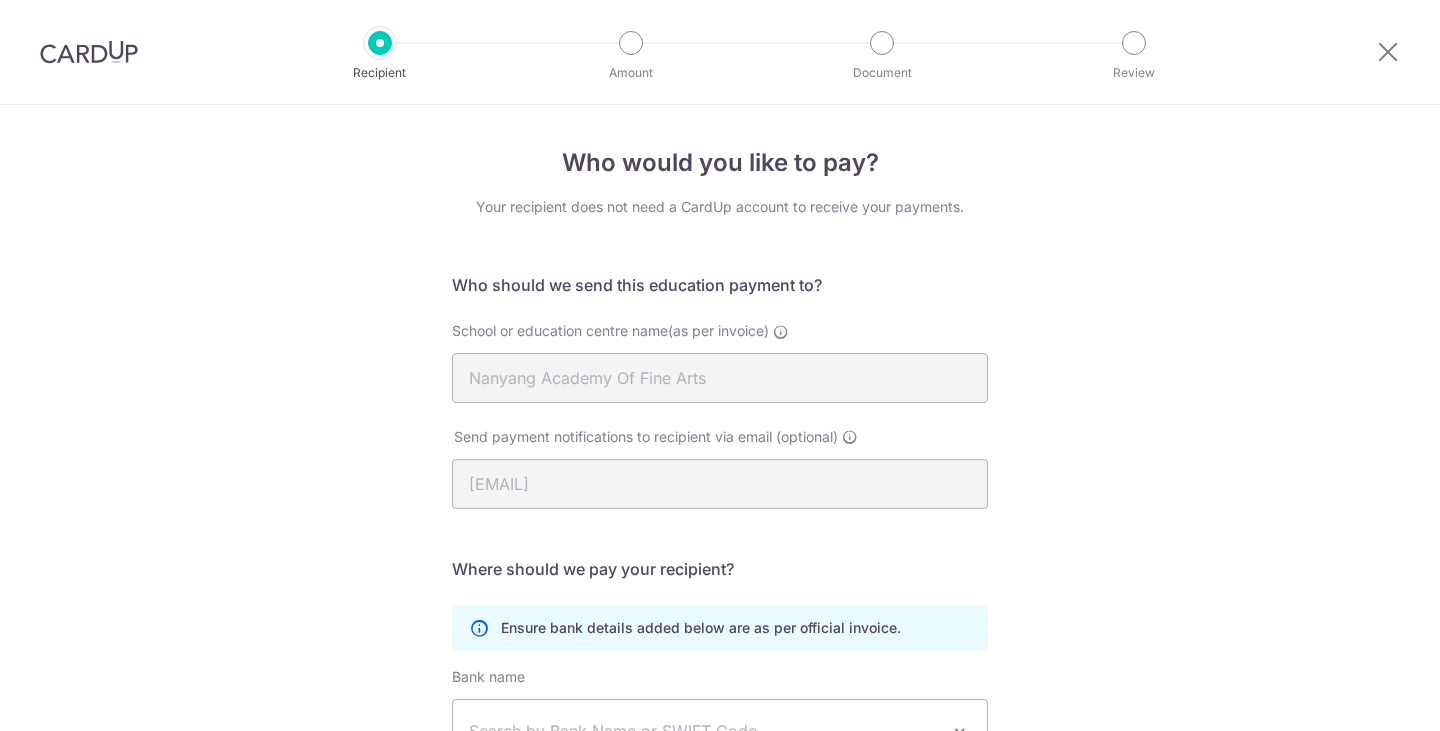scroll, scrollTop: 0, scrollLeft: 0, axis: both 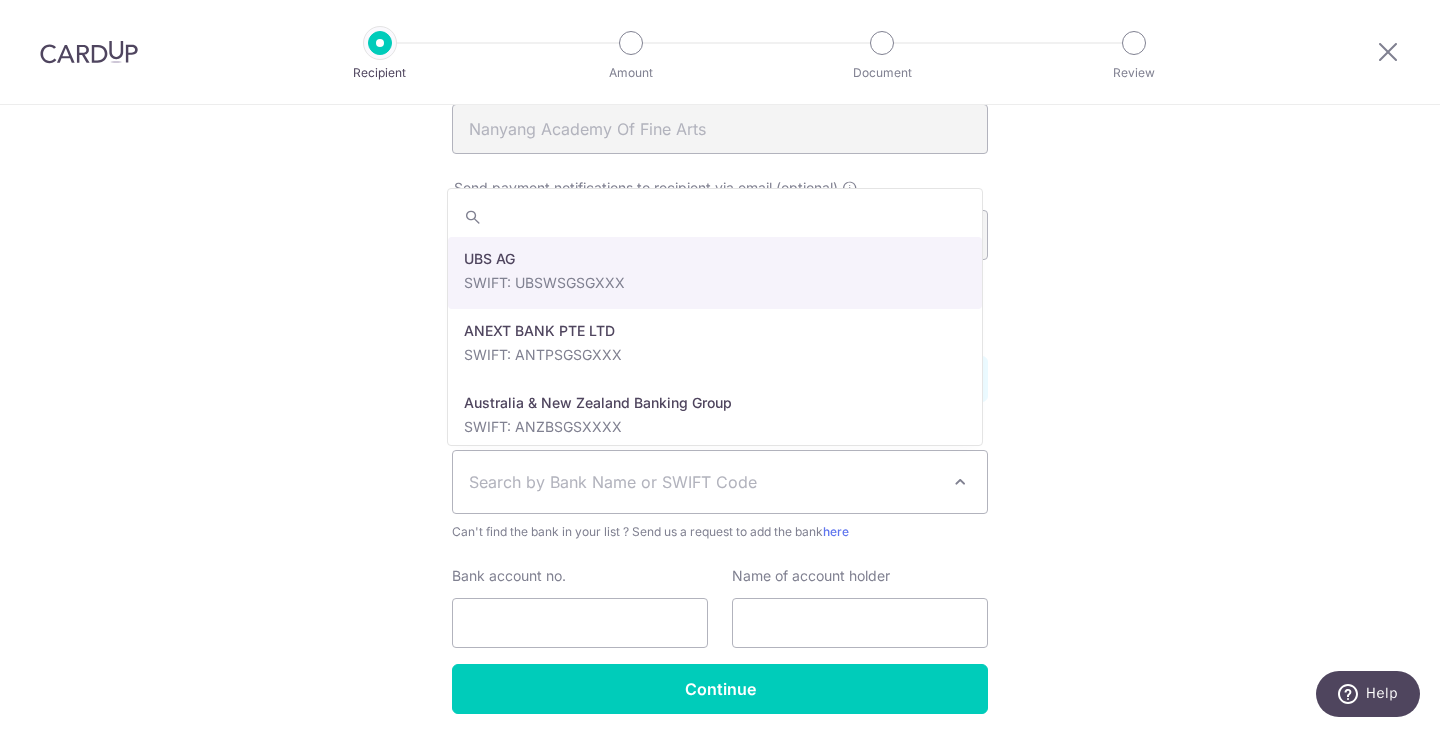 click on "Search by Bank Name or SWIFT Code" at bounding box center (704, 482) 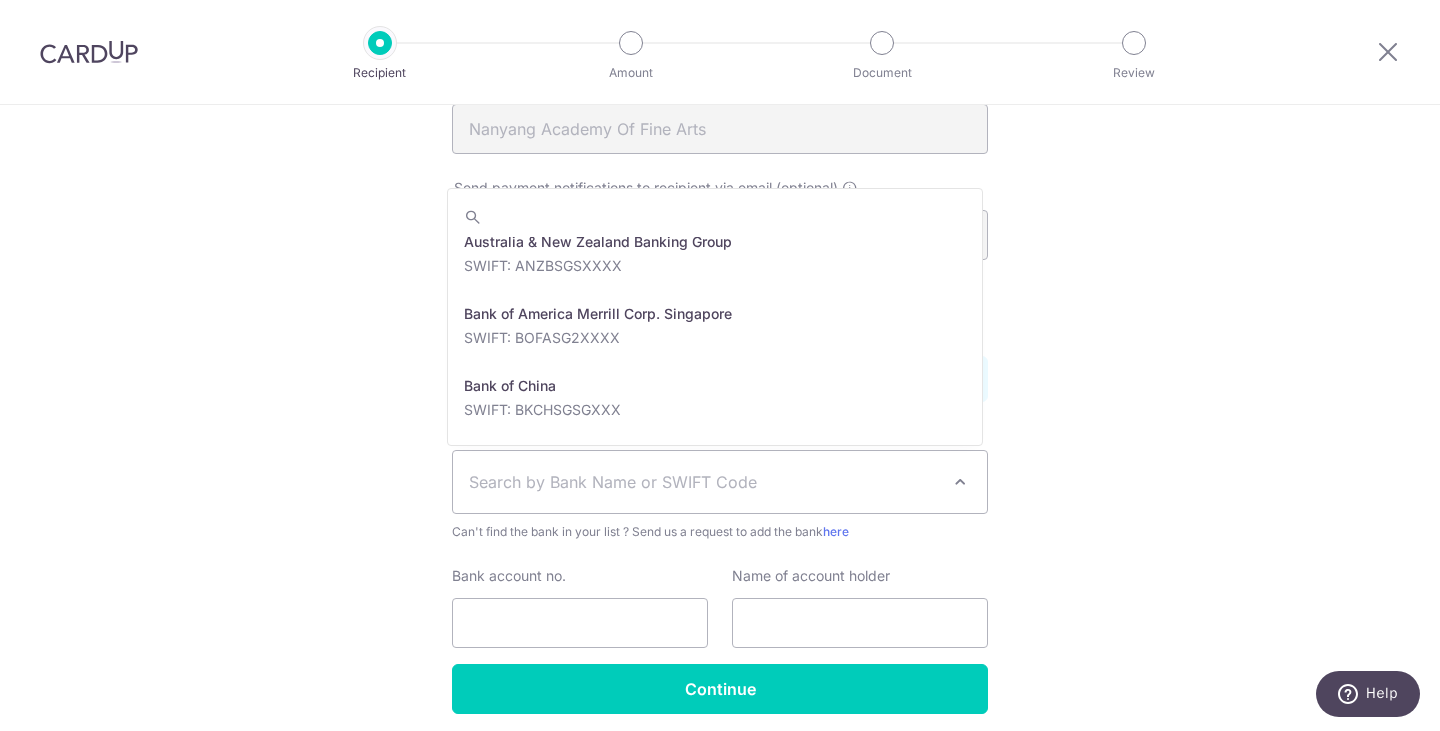 scroll, scrollTop: 0, scrollLeft: 0, axis: both 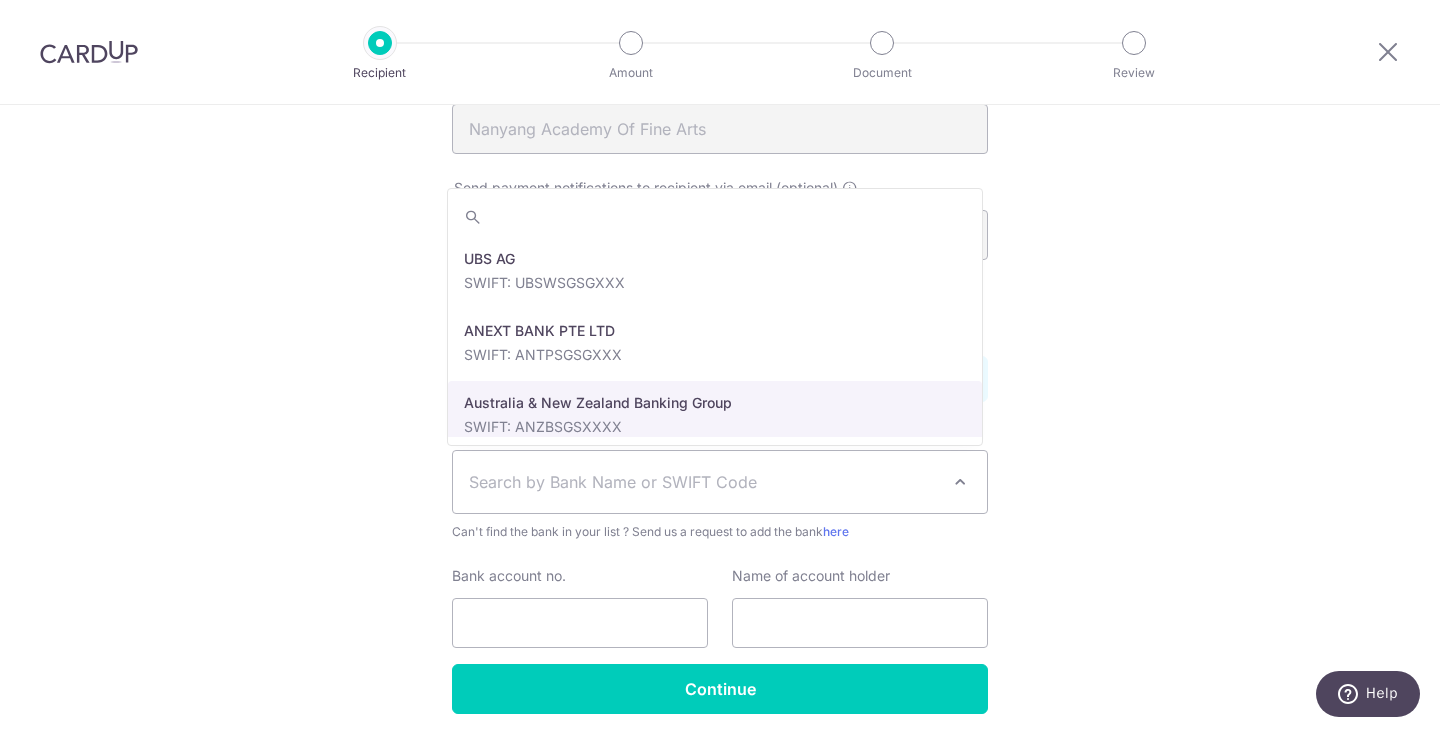 click on "Who would you like to pay?
Your recipient does not need a CardUp account to receive your payments.
Who should we send this education payment to?
School or education centre name(as per invoice)
Nanyang Academy Of Fine Arts
Send payment notifications to recipient via email (optional)
[EMAIL]
Translation missing: en.no key
URL
Telephone" at bounding box center (720, 332) 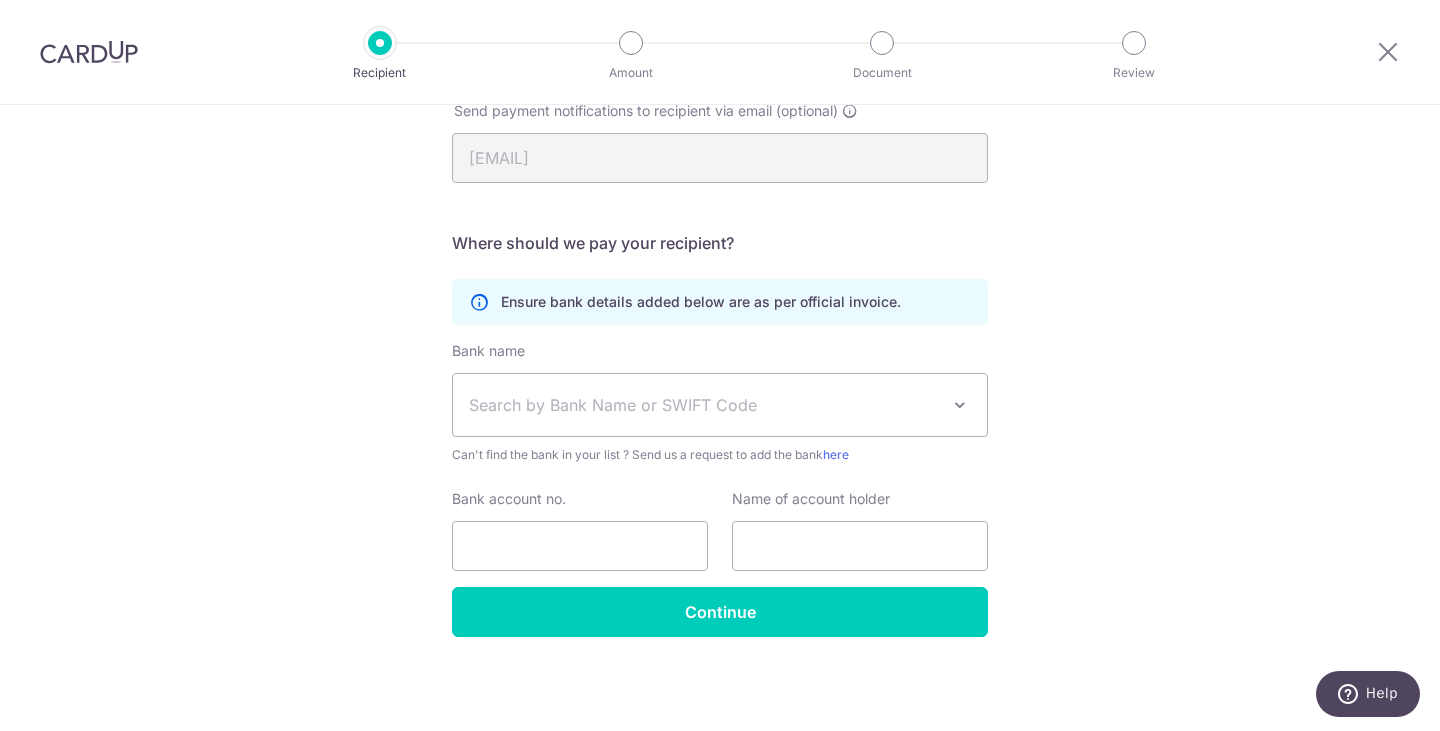scroll, scrollTop: 326, scrollLeft: 0, axis: vertical 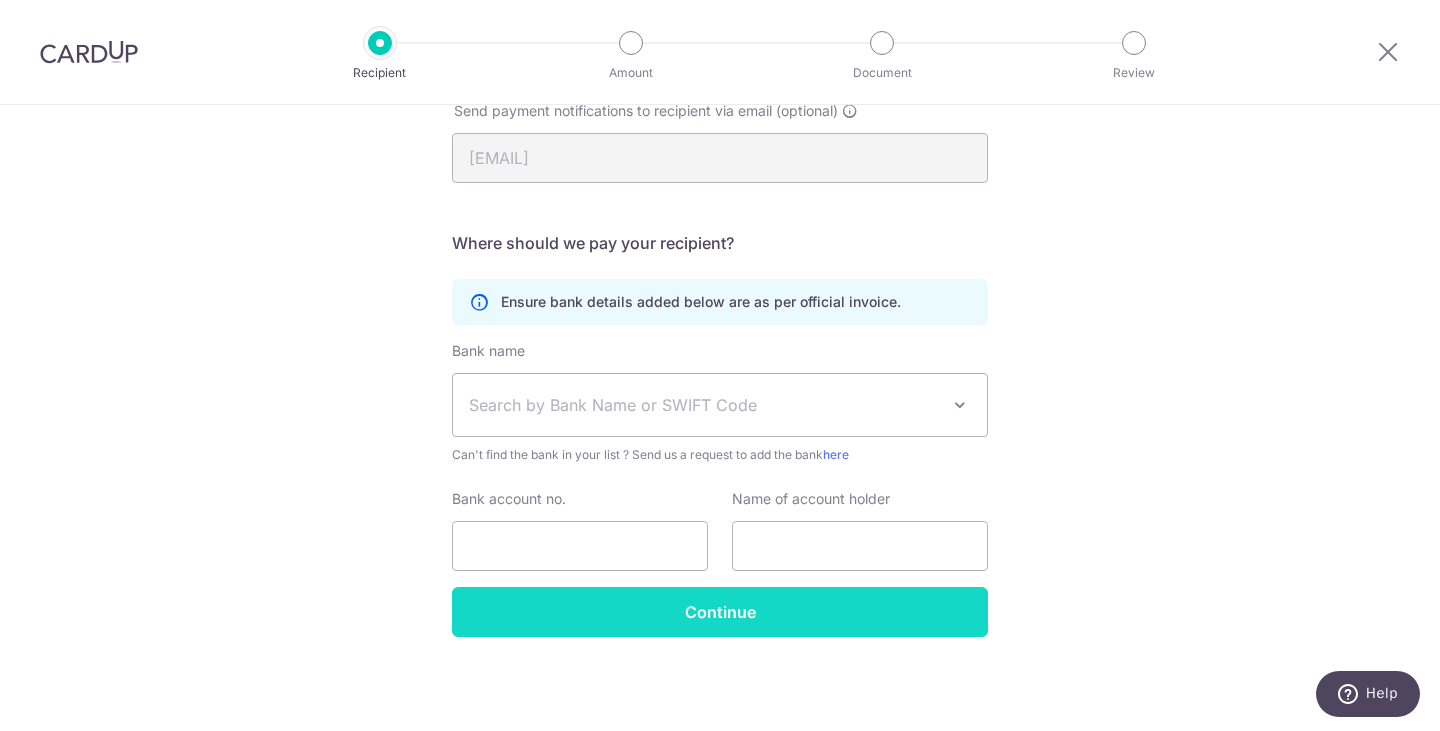 click on "Continue" at bounding box center [720, 612] 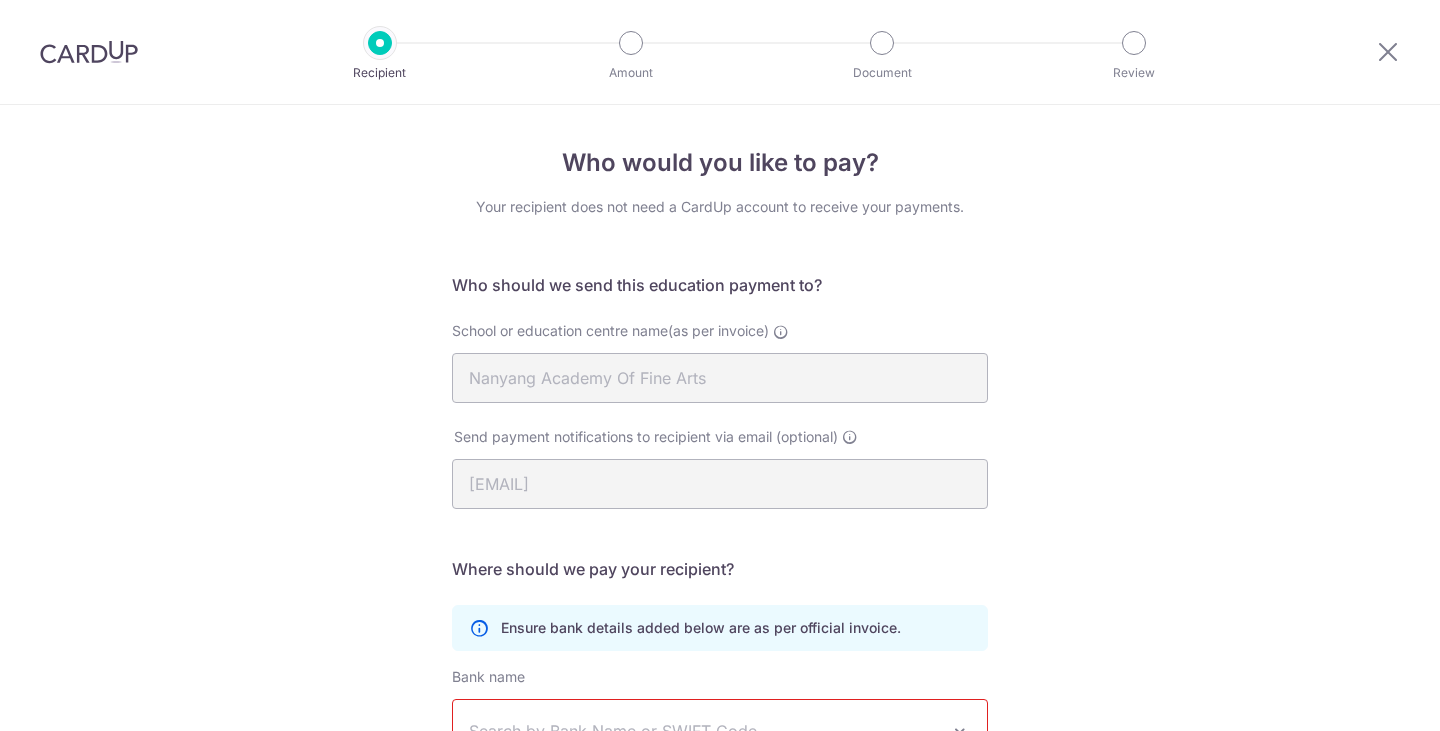 scroll, scrollTop: 0, scrollLeft: 0, axis: both 